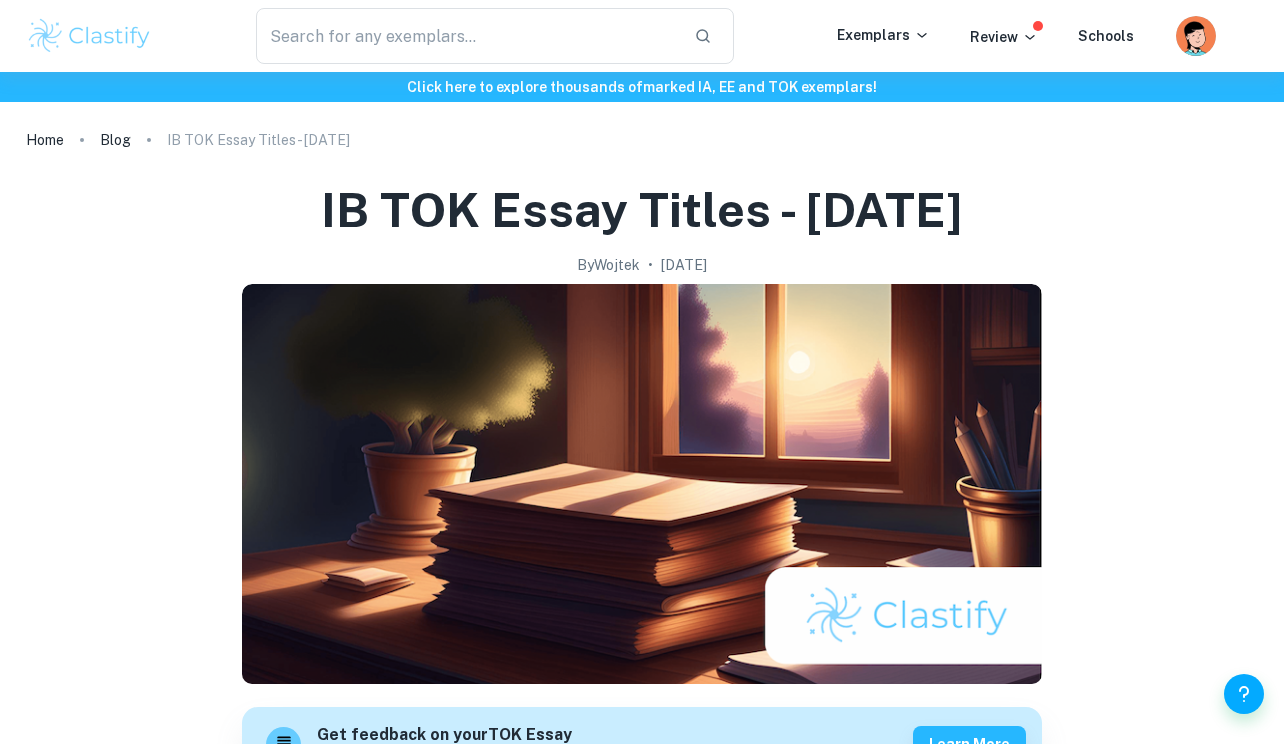 scroll, scrollTop: 0, scrollLeft: 0, axis: both 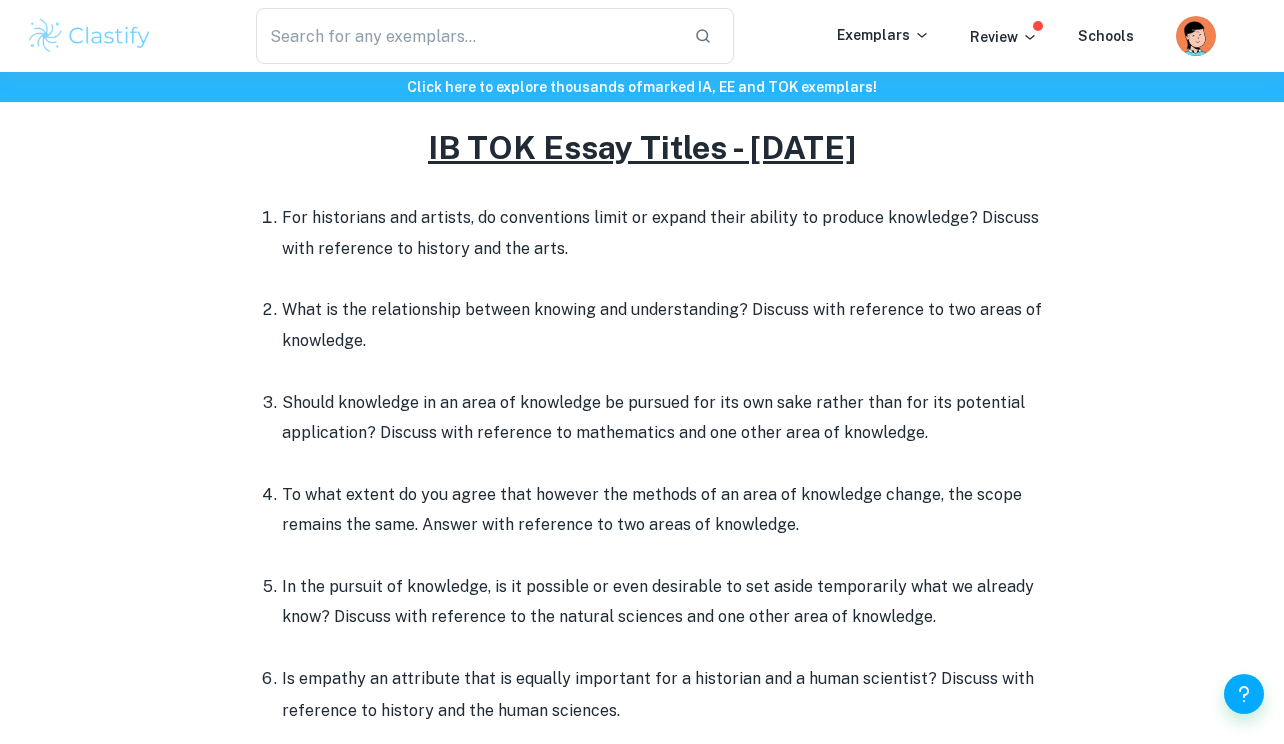 click on "To what extent do you agree that however the methods of an area of knowledge change, the scope remains the same. Answer with reference to two areas of knowledge." at bounding box center (662, 510) 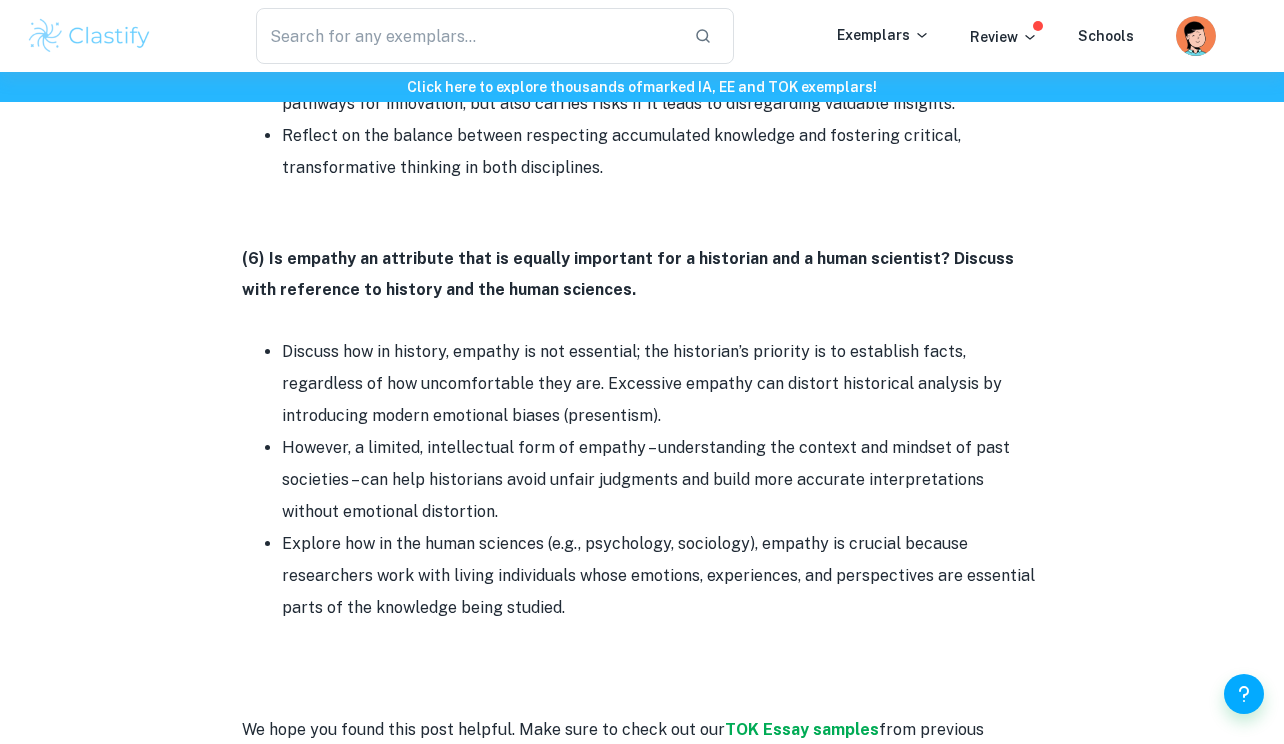 scroll, scrollTop: 3655, scrollLeft: 0, axis: vertical 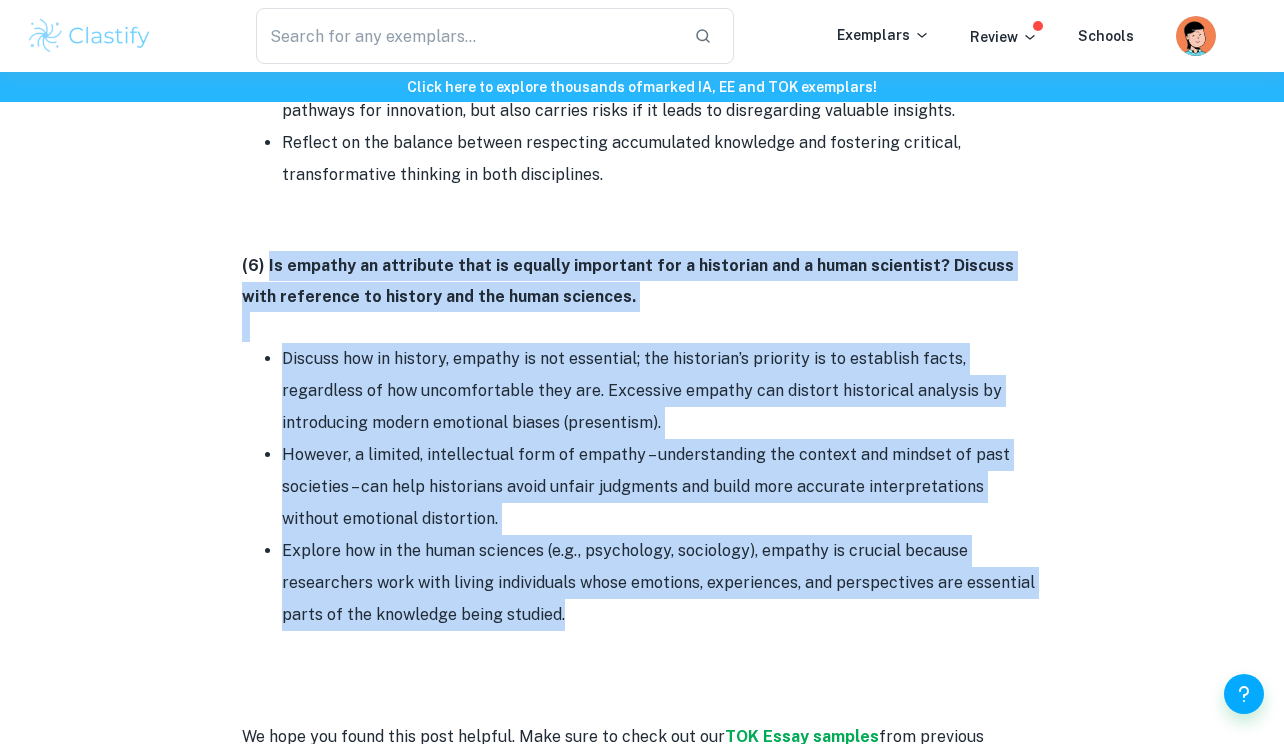 drag, startPoint x: 267, startPoint y: 235, endPoint x: 626, endPoint y: 589, distance: 504.17953 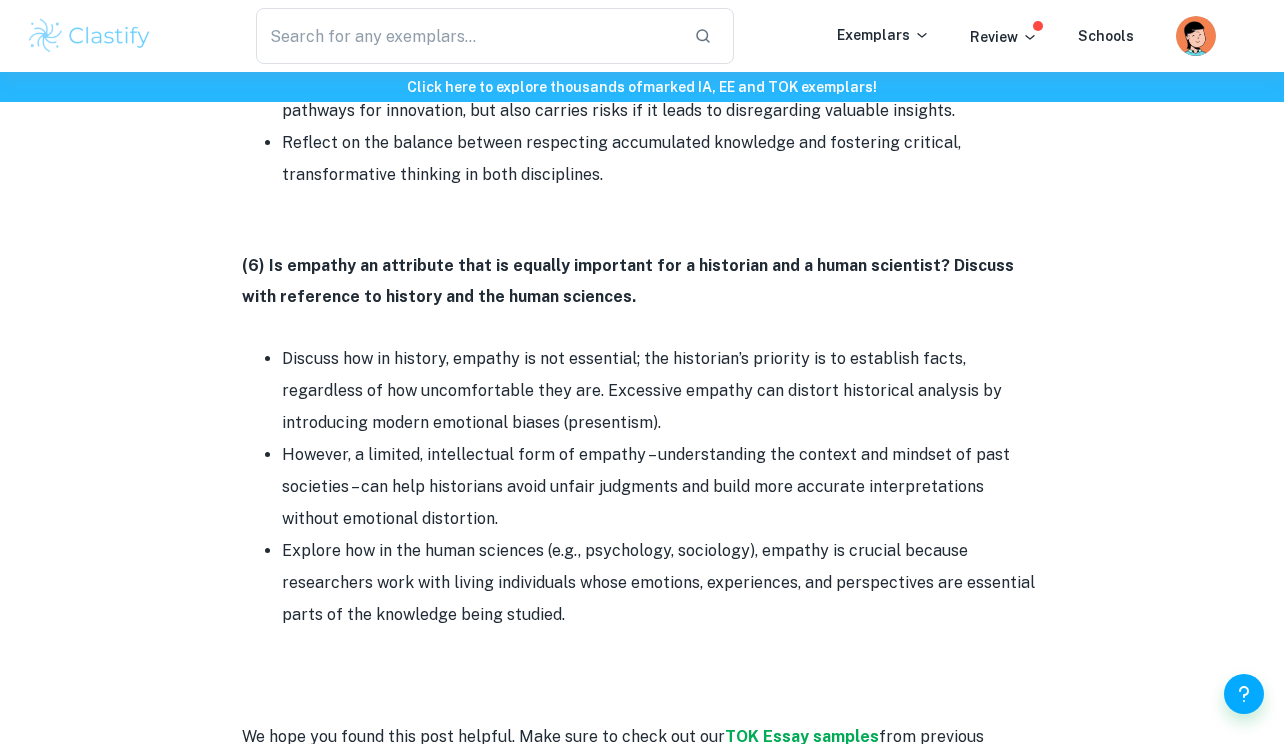 click on "Discuss how in history, empathy is not essential; the historian’s priority is to establish facts, regardless of how uncomfortable they are. Excessive empathy can distort historical analysis by introducing modern emotional biases (presentism)." at bounding box center (662, 391) 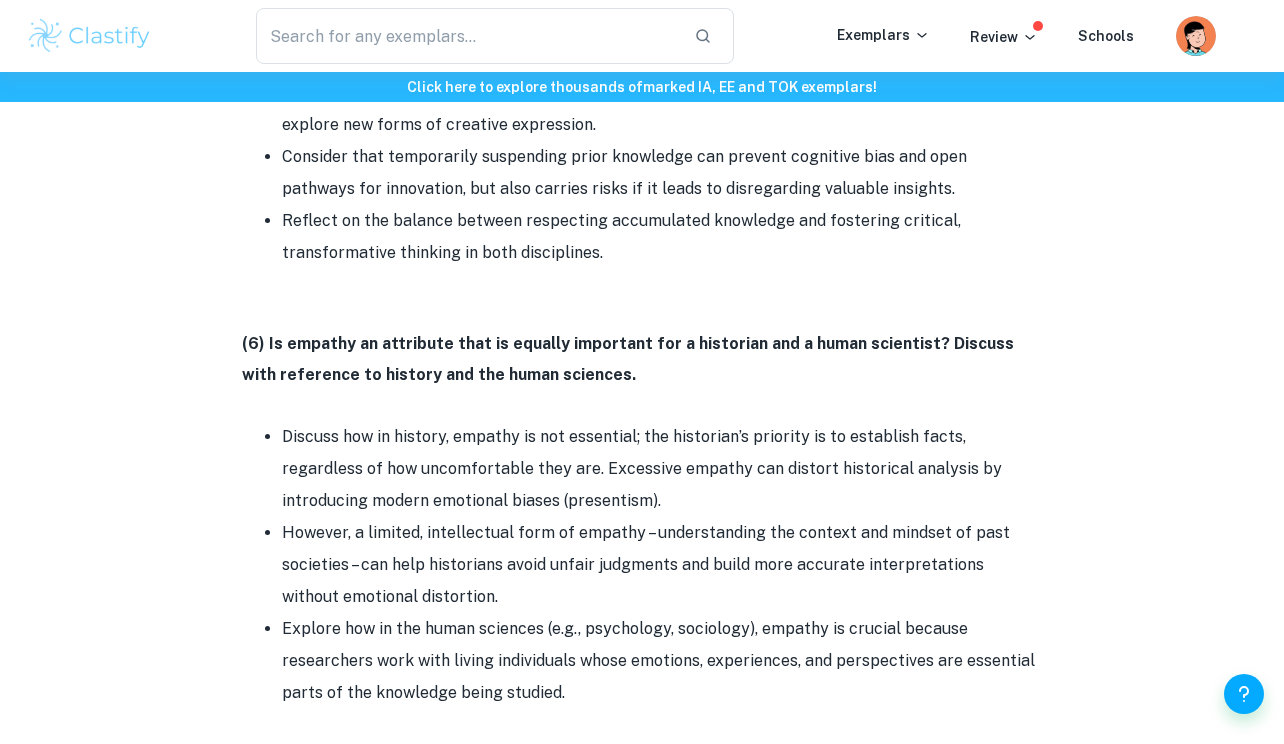 scroll, scrollTop: 3567, scrollLeft: 0, axis: vertical 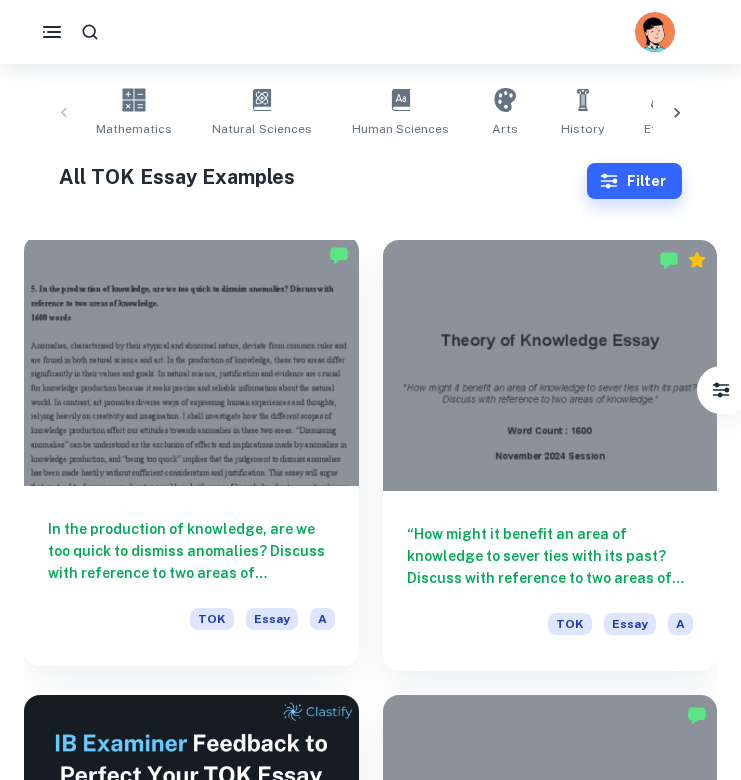 click at bounding box center [191, 360] 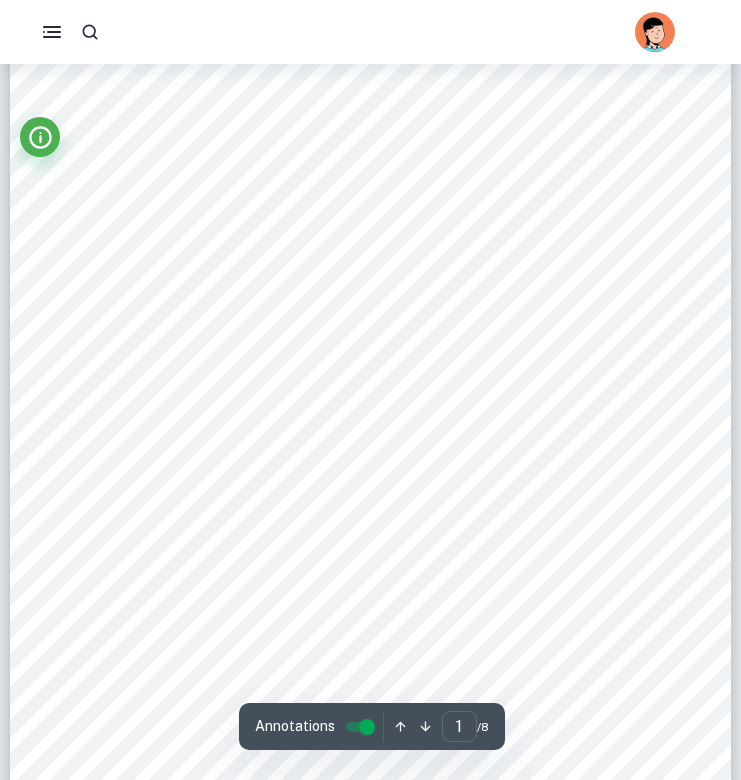 scroll, scrollTop: 92, scrollLeft: 0, axis: vertical 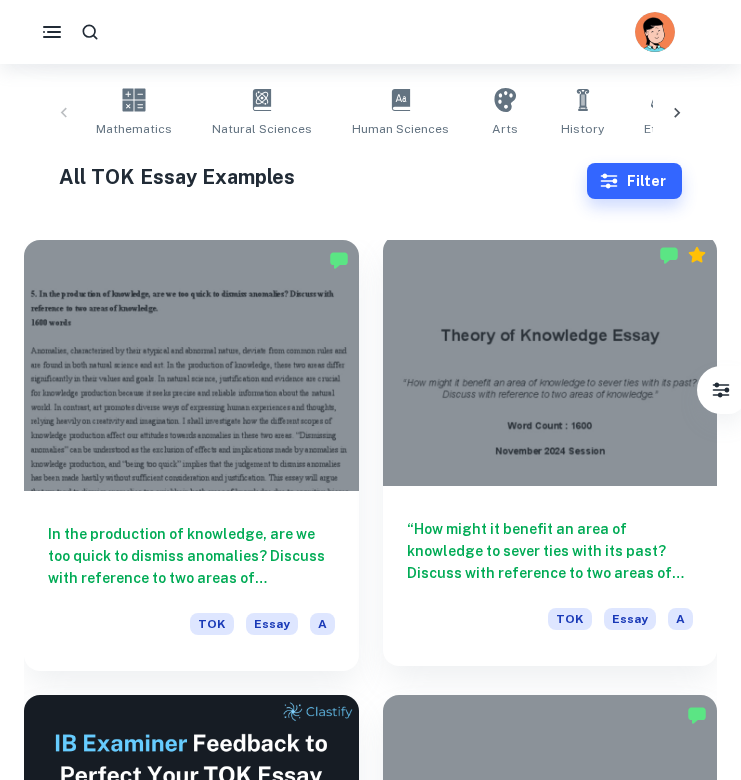 click at bounding box center [550, 360] 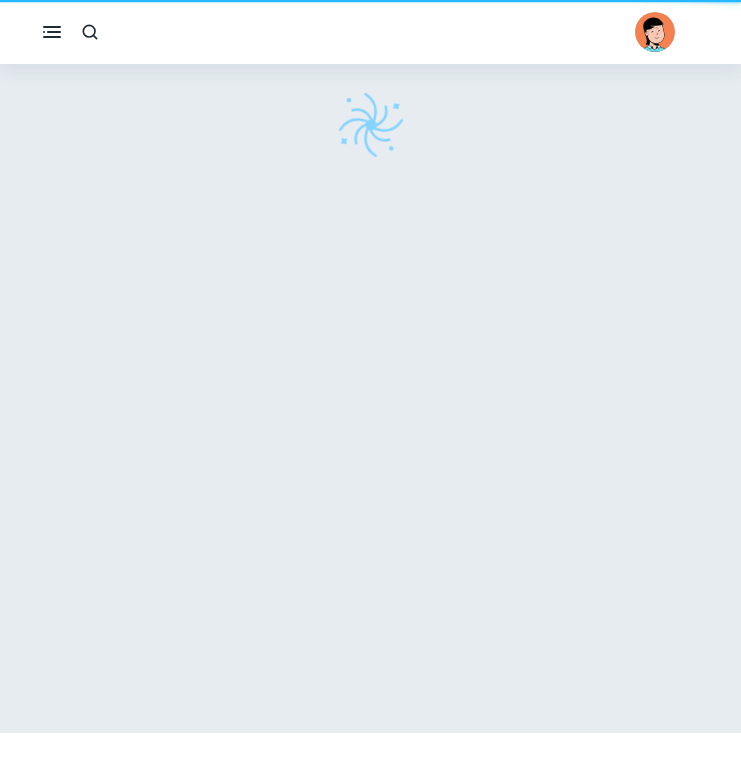 scroll, scrollTop: 0, scrollLeft: 0, axis: both 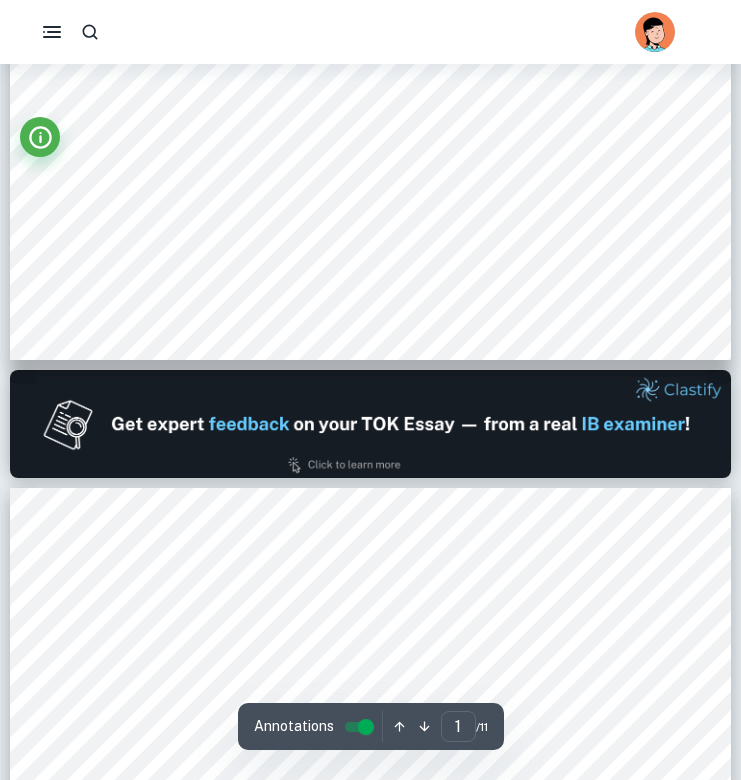type on "2" 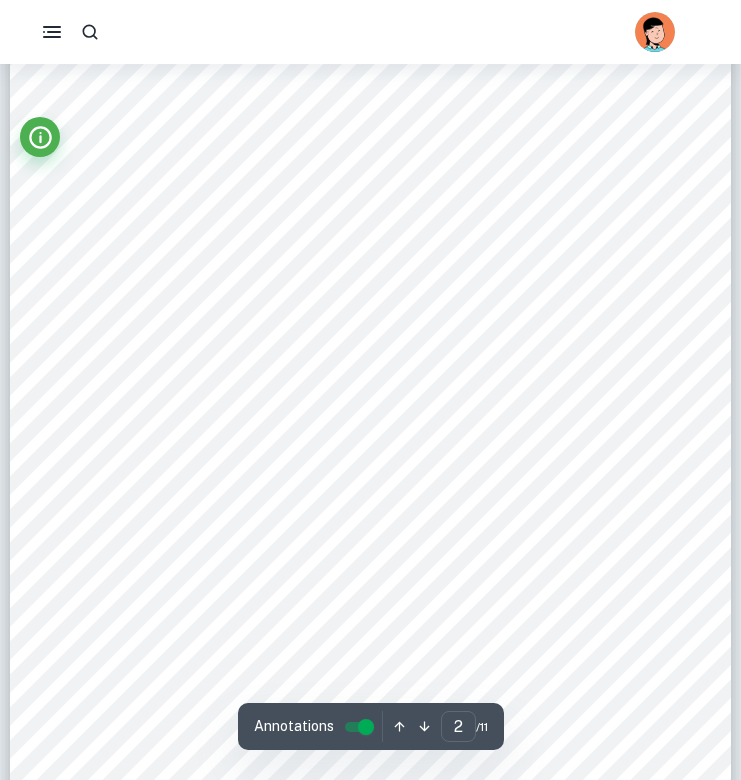 scroll, scrollTop: 1516, scrollLeft: 0, axis: vertical 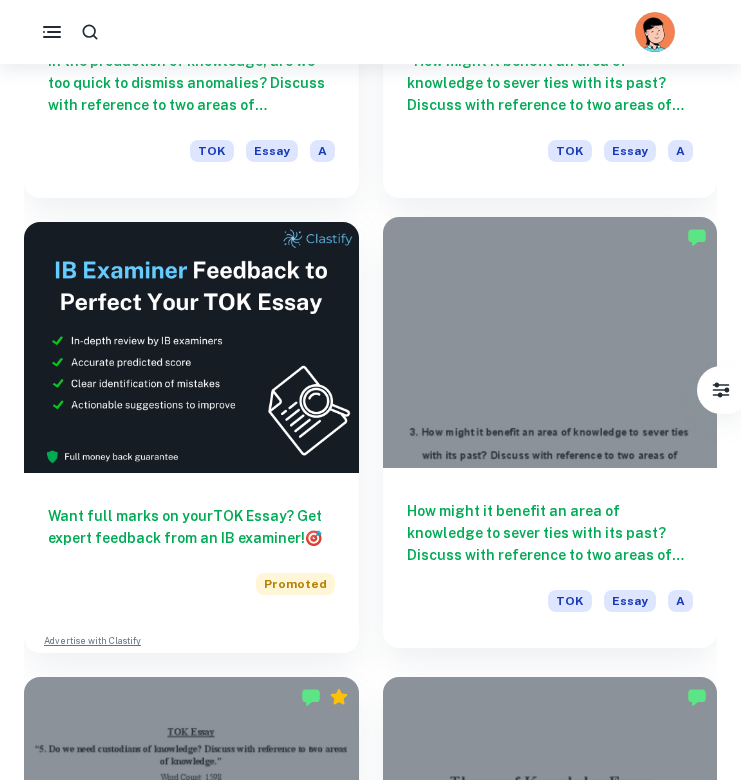 click at bounding box center (550, 342) 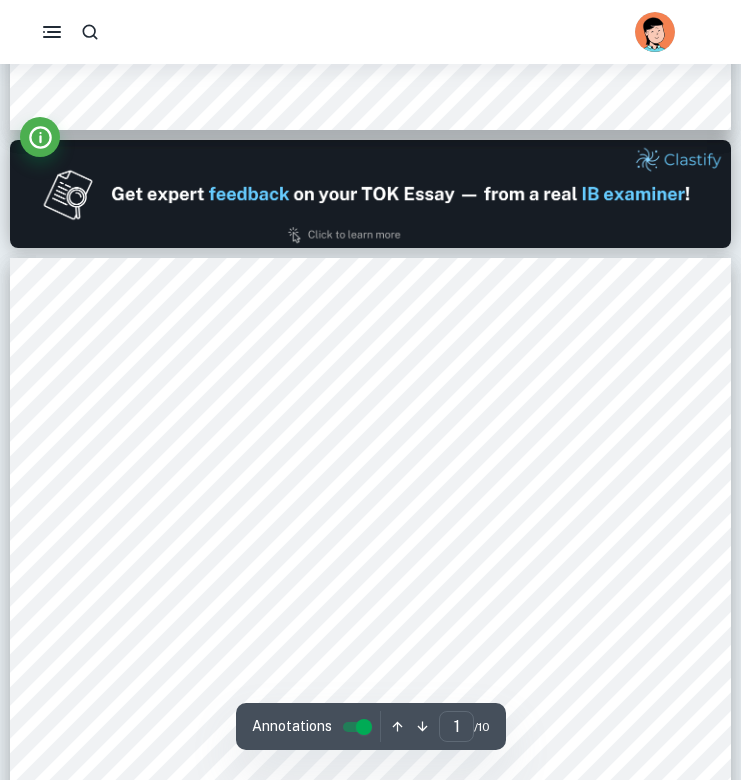 scroll, scrollTop: 727, scrollLeft: 0, axis: vertical 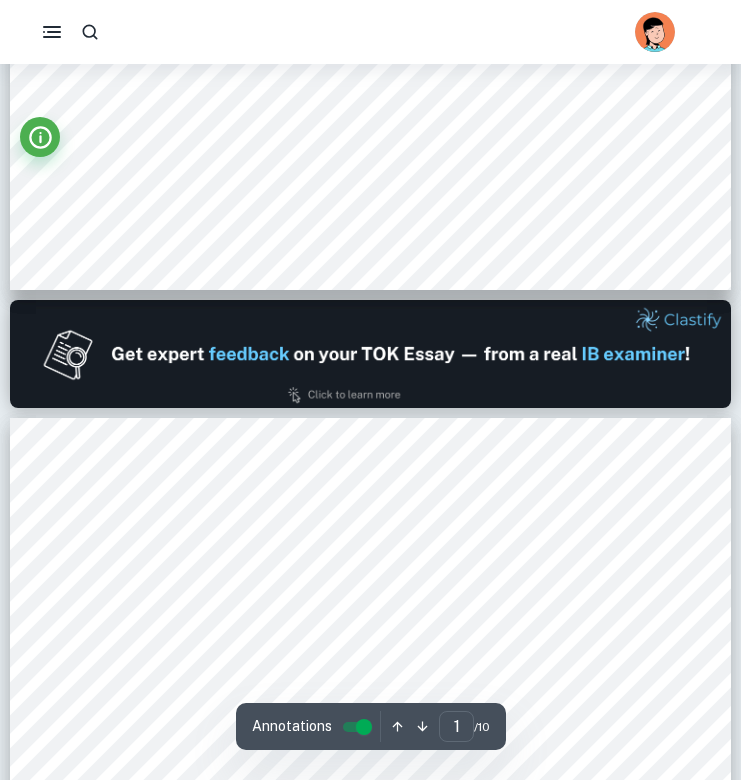 type on "2" 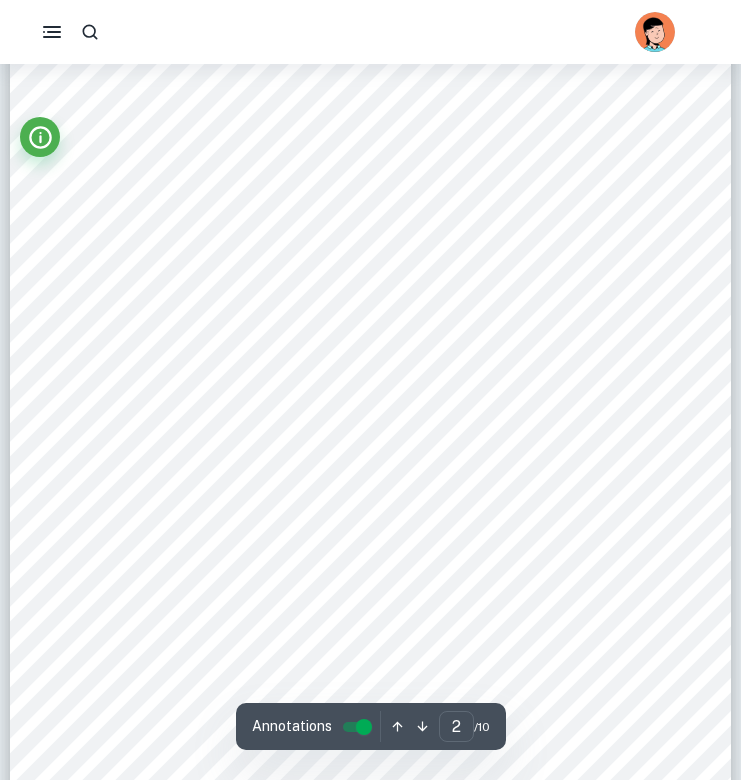 scroll, scrollTop: 1152, scrollLeft: 0, axis: vertical 